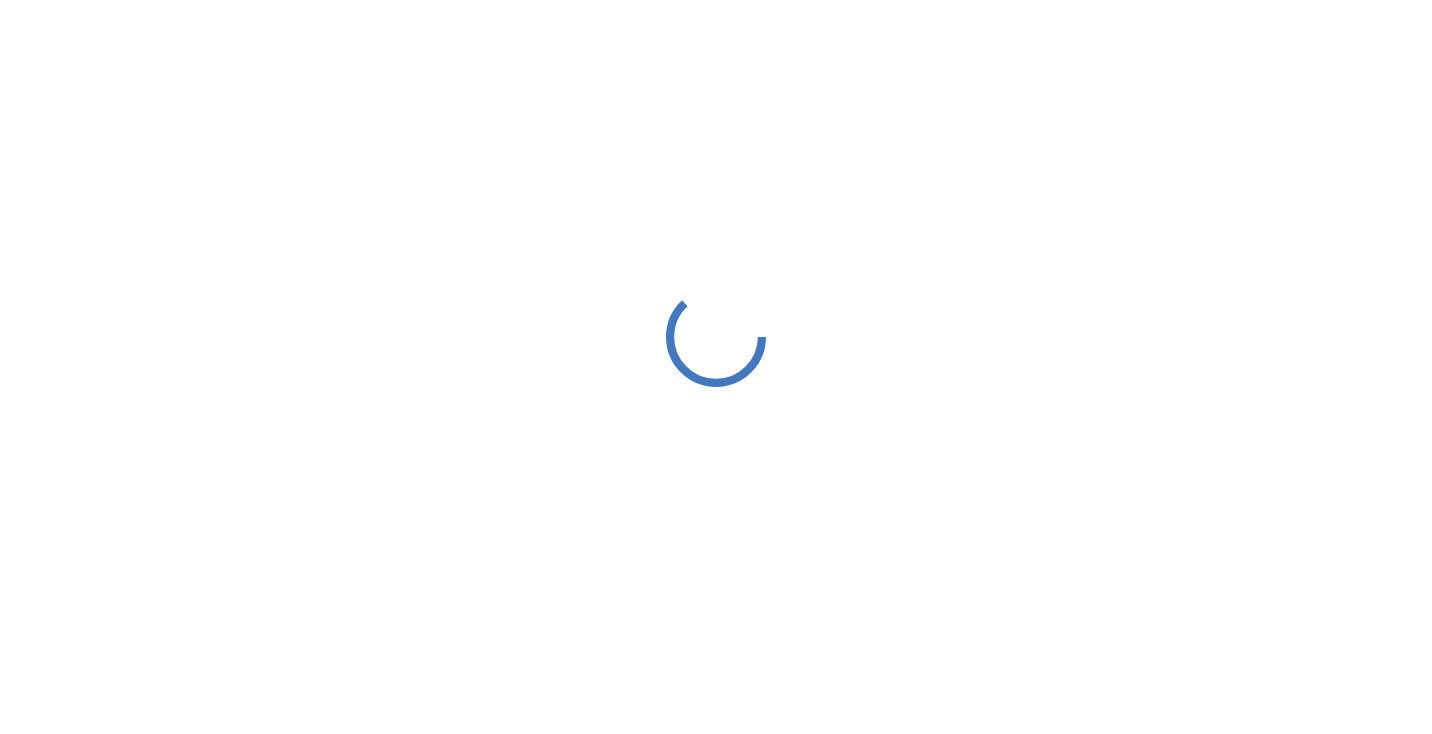 scroll, scrollTop: 0, scrollLeft: 0, axis: both 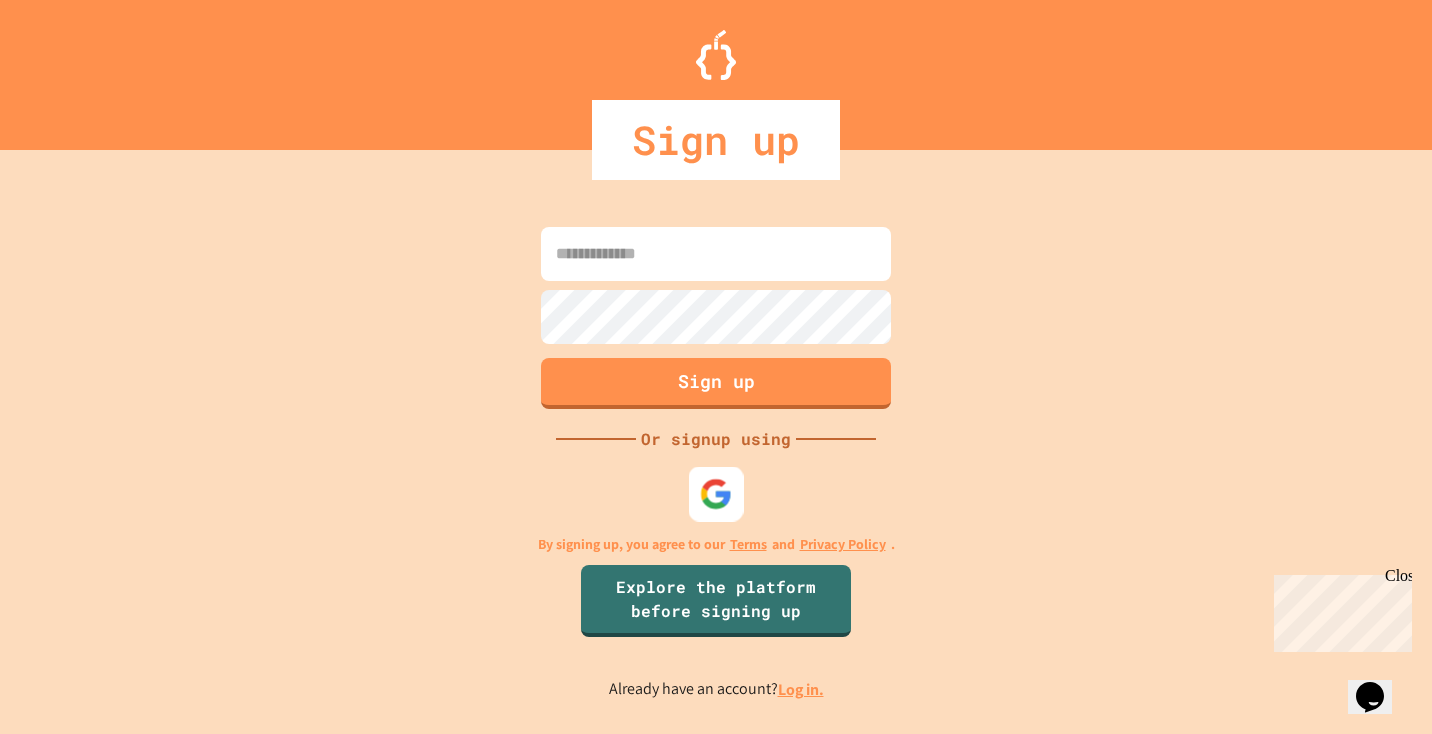 click at bounding box center (716, 494) 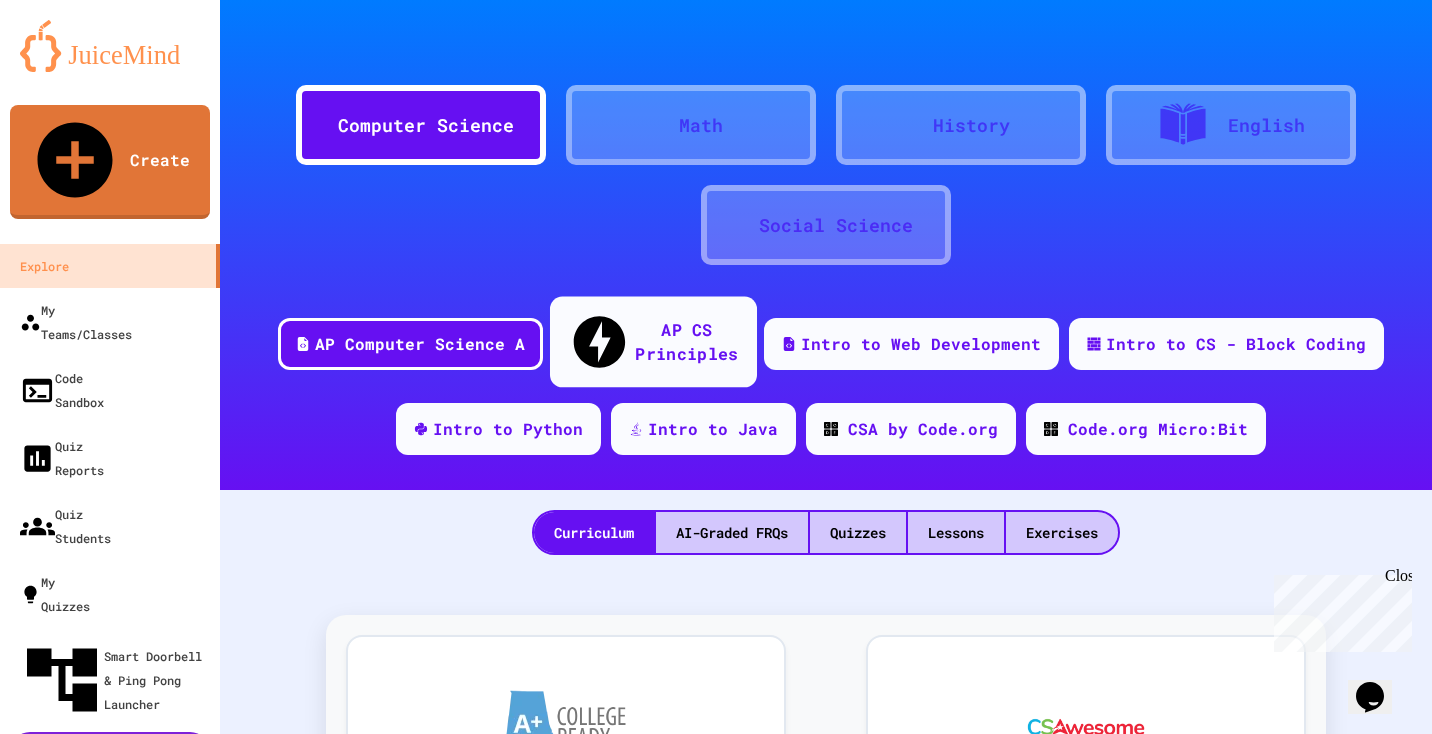 click on "AP CS Principles" at bounding box center (686, 341) 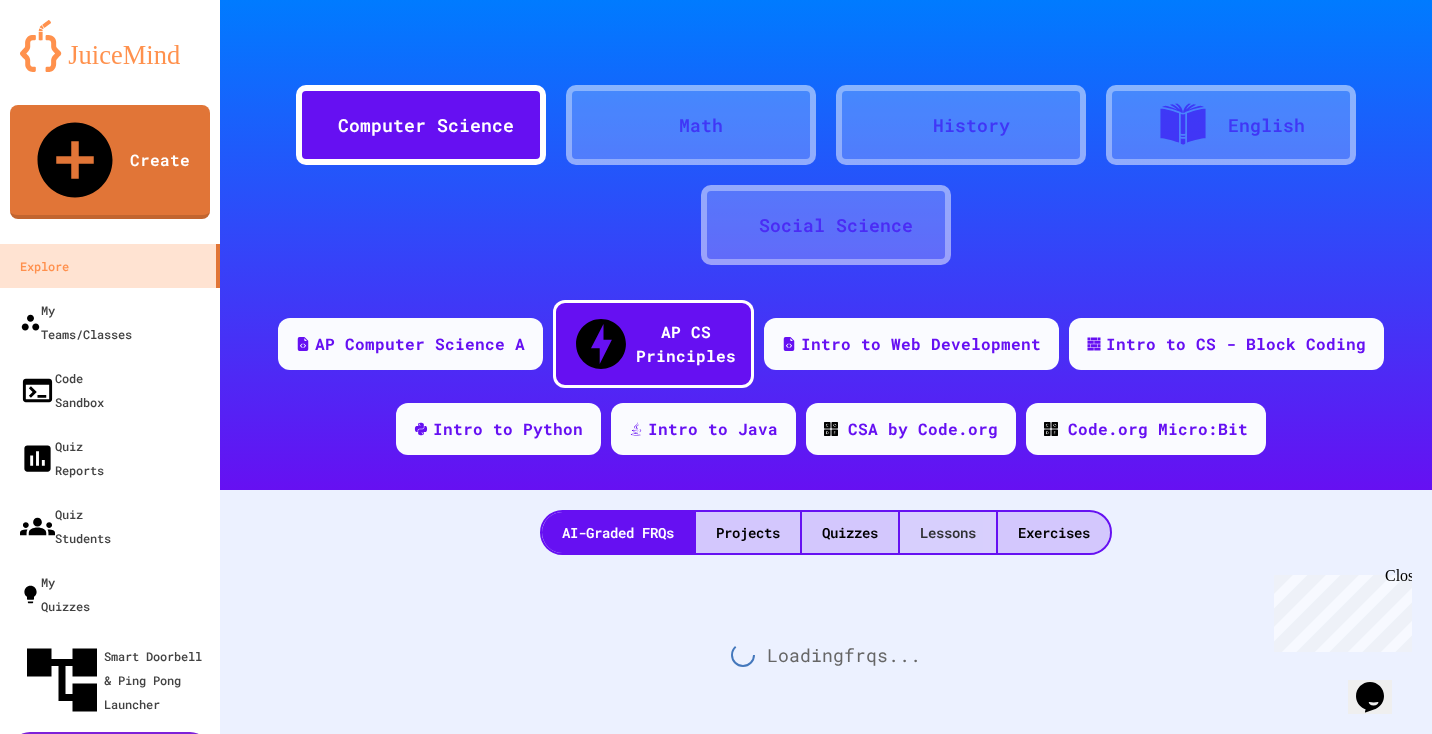 click on "Lessons" at bounding box center (948, 532) 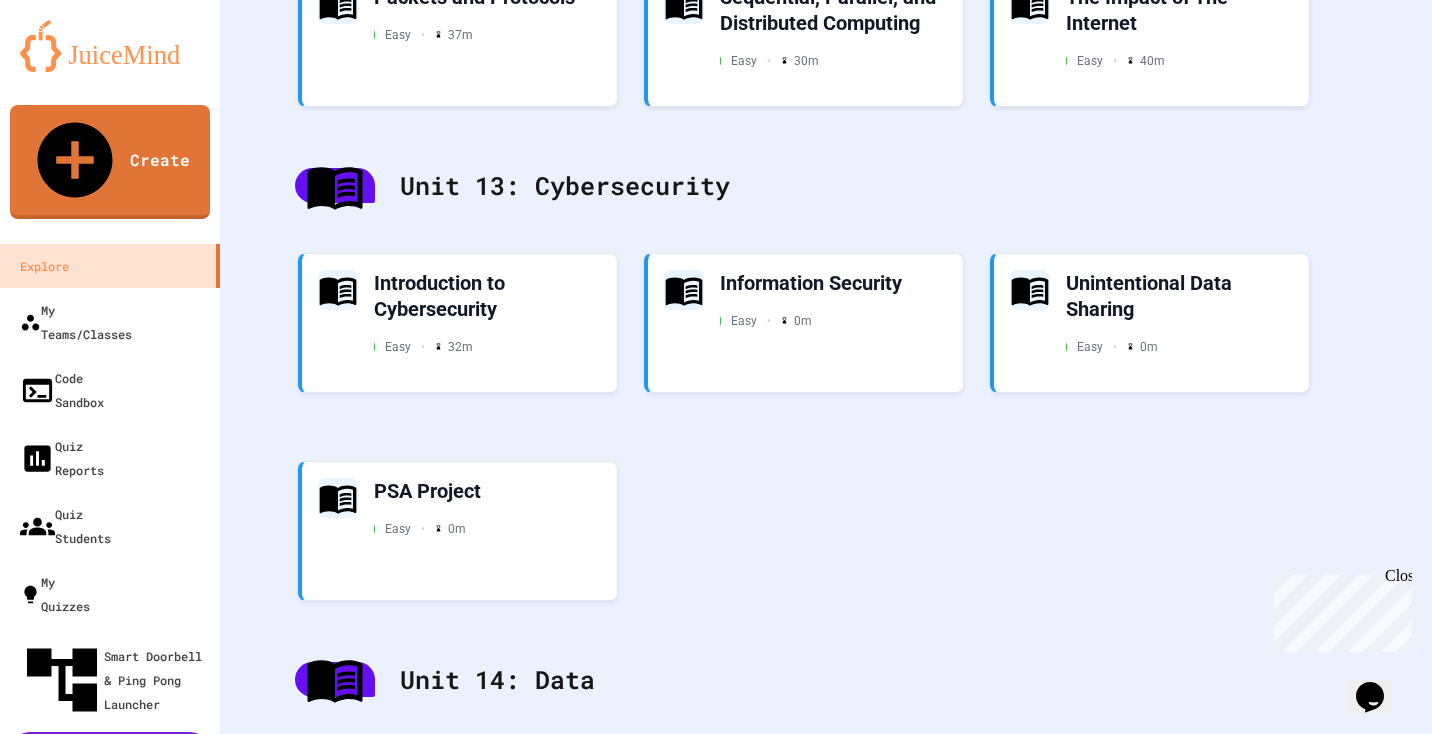 scroll, scrollTop: 5583, scrollLeft: 0, axis: vertical 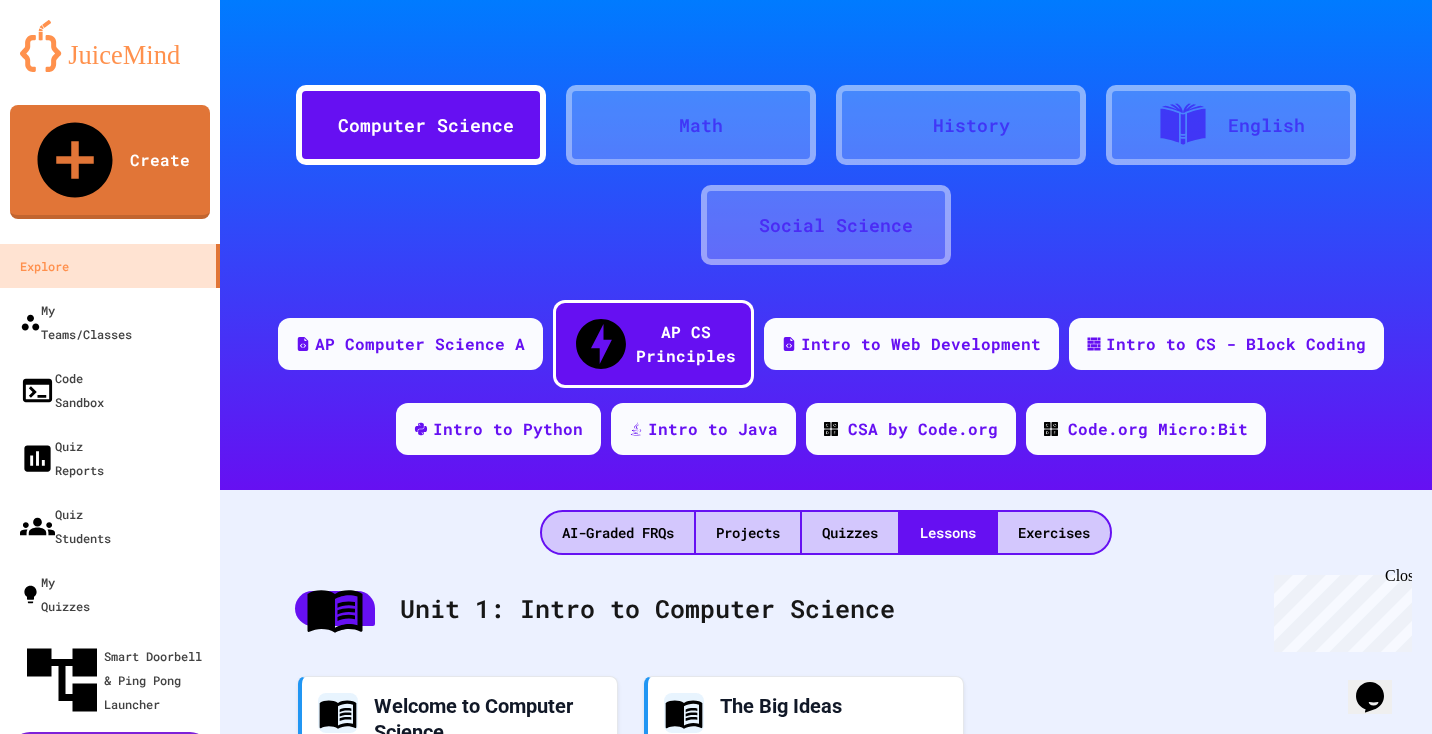 drag, startPoint x: 870, startPoint y: 505, endPoint x: 819, endPoint y: 279, distance: 231.68297 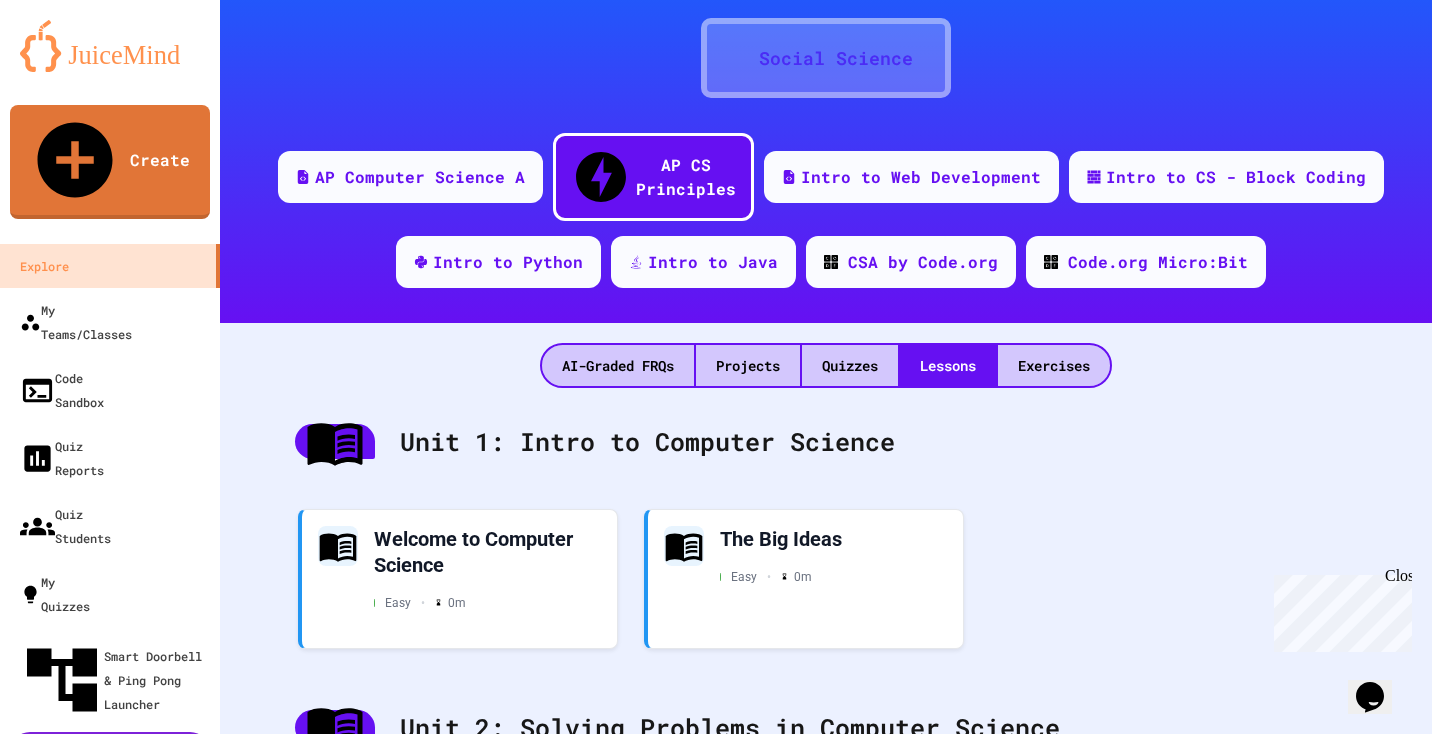 scroll, scrollTop: 0, scrollLeft: 0, axis: both 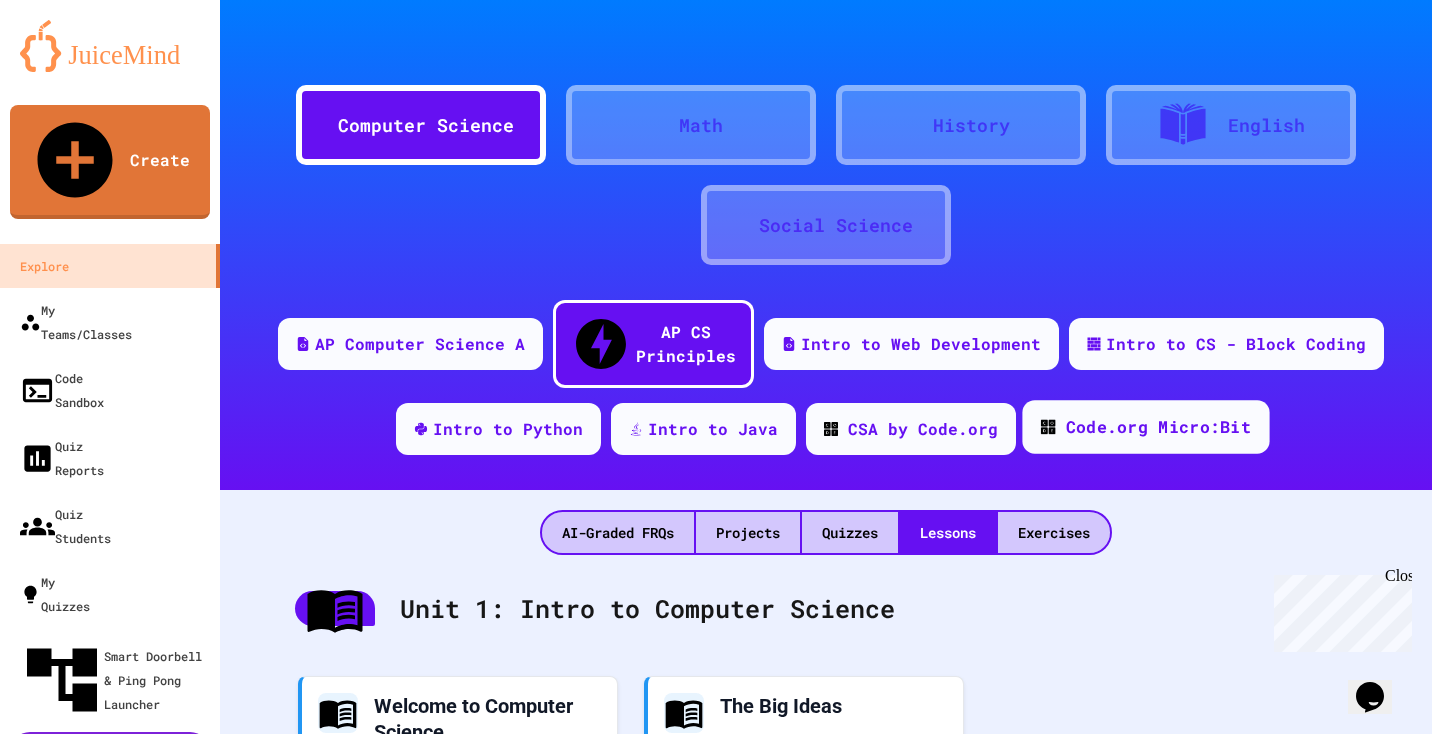 click on "Code.org Micro:Bit" at bounding box center (1158, 427) 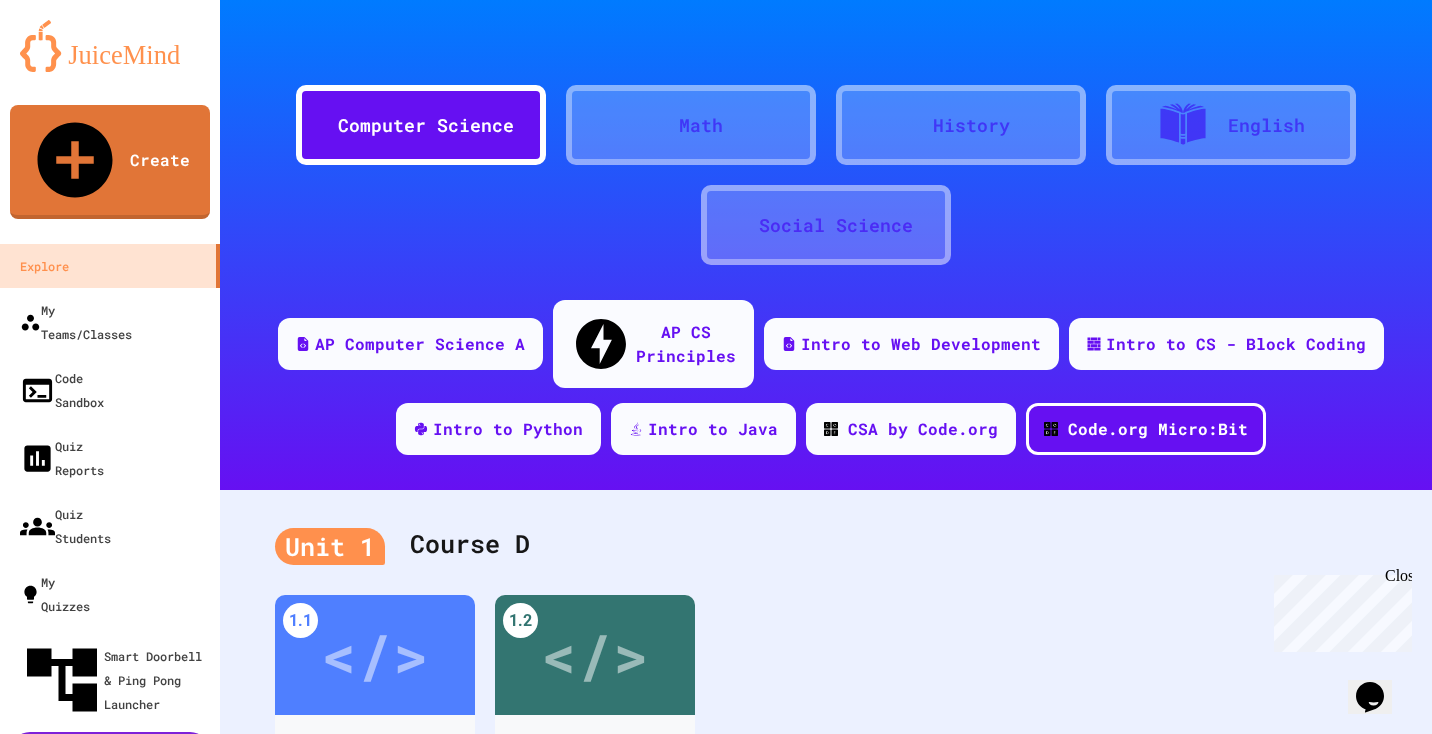 scroll, scrollTop: 167, scrollLeft: 0, axis: vertical 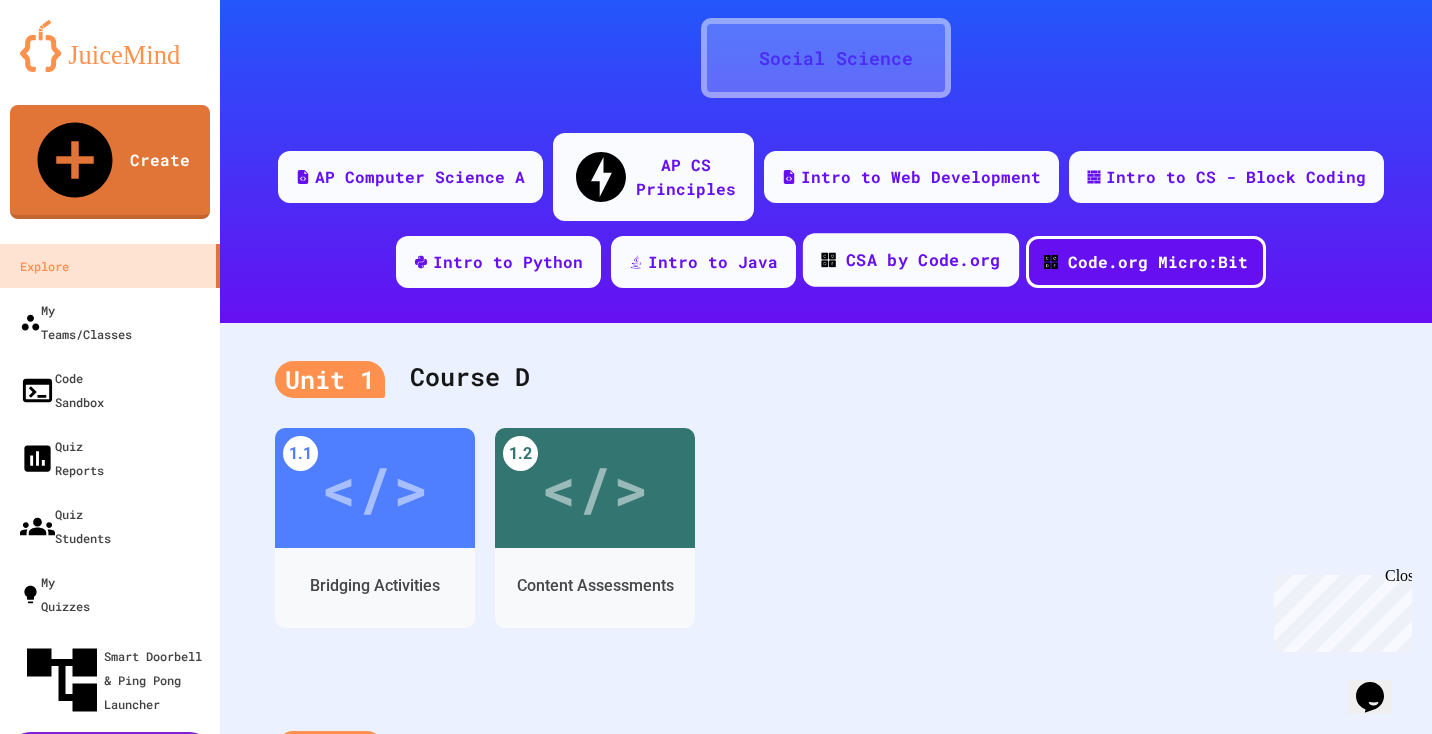 click on "CSA by Code.org" at bounding box center [923, 260] 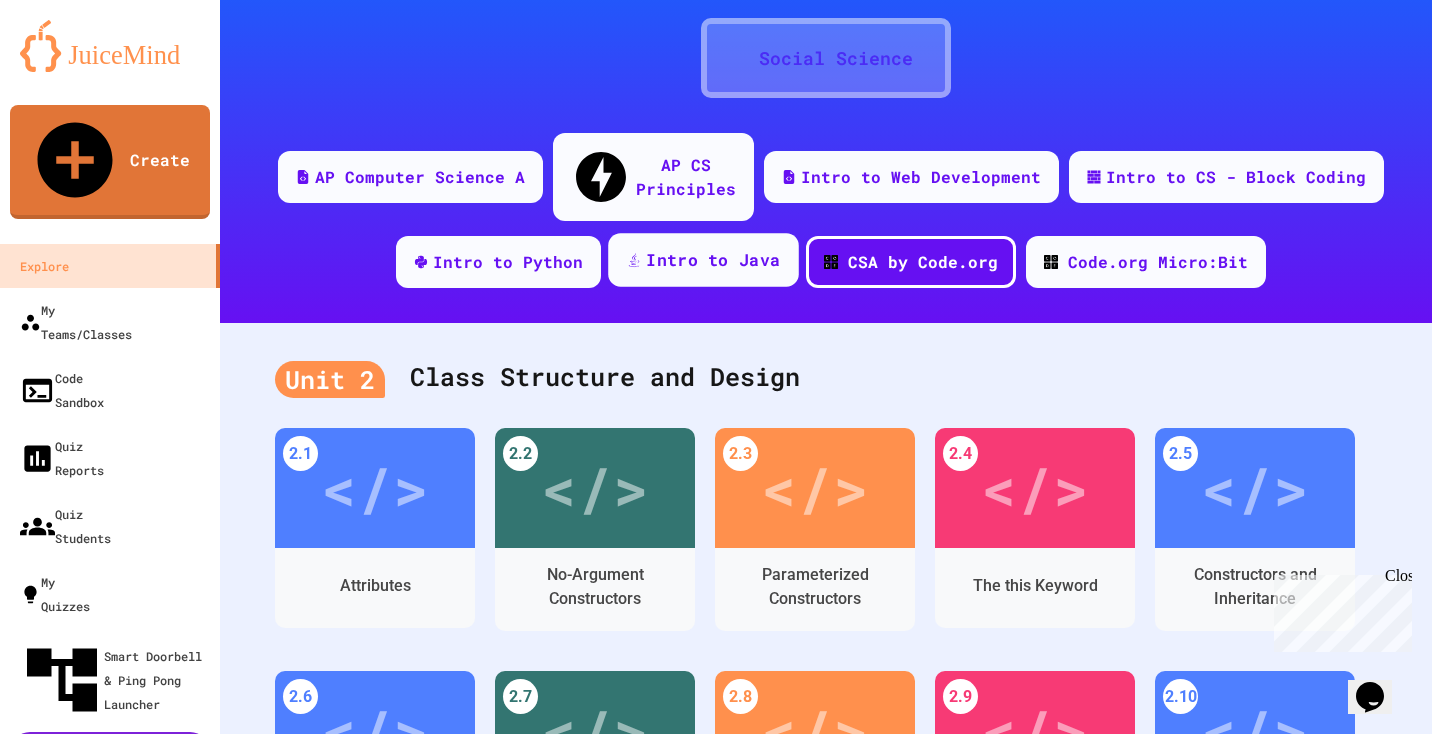 click on "Intro to Java" at bounding box center [713, 260] 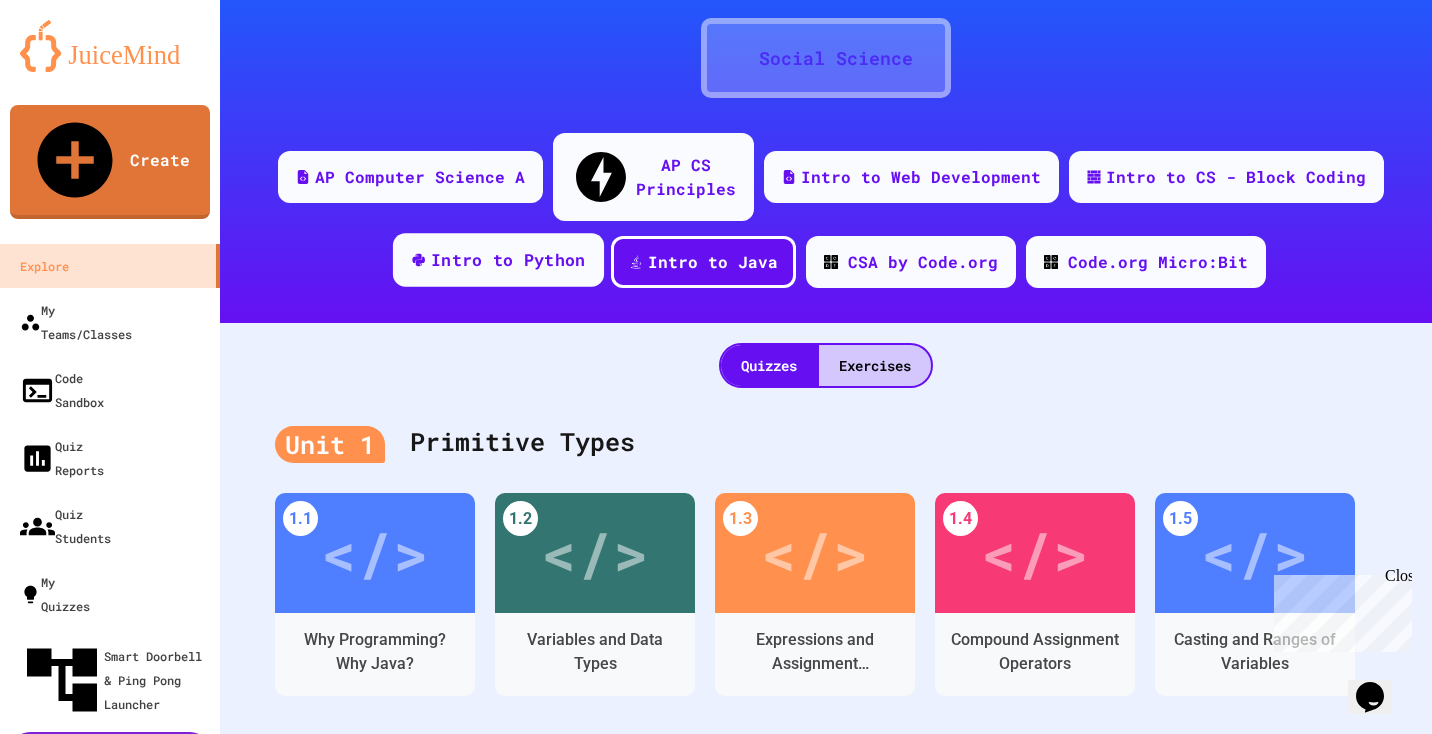 click on "Intro to Python" at bounding box center (498, 260) 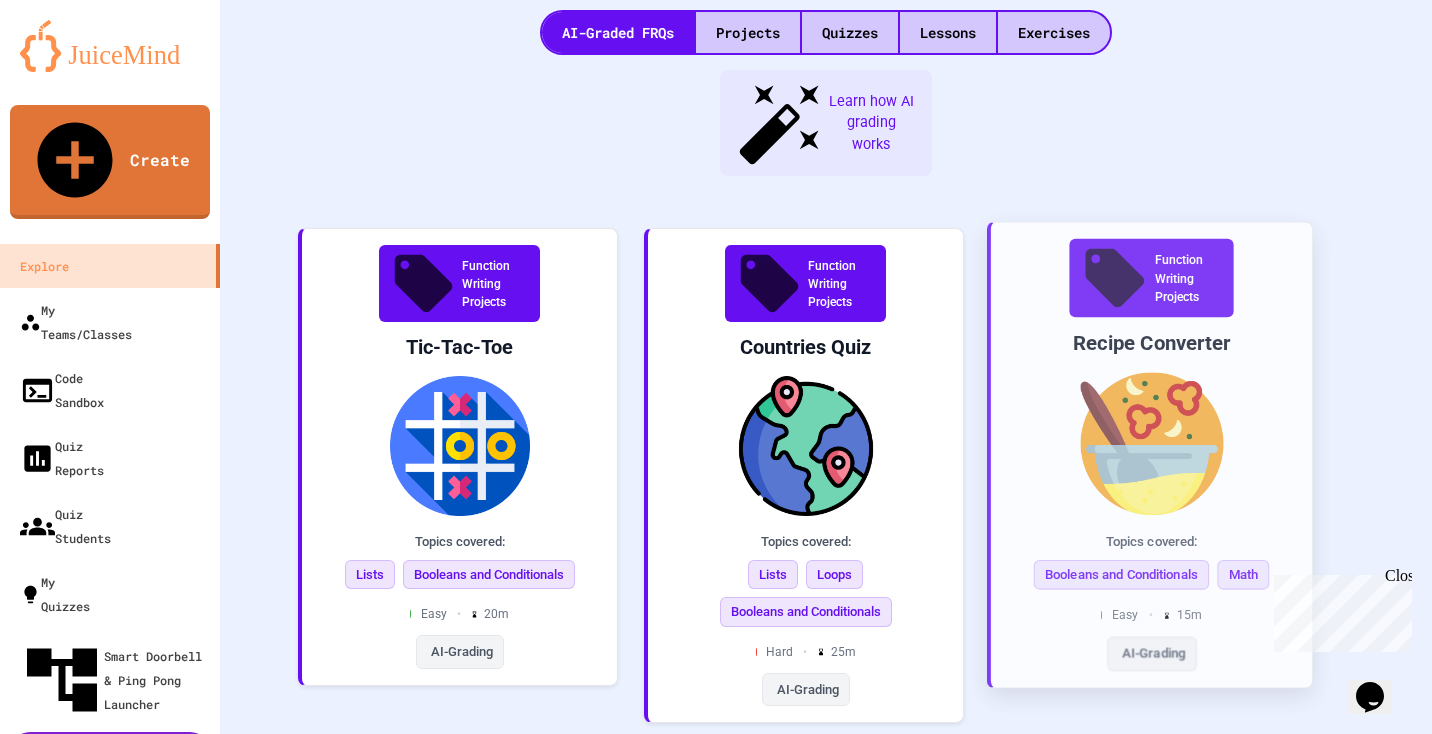 scroll, scrollTop: 0, scrollLeft: 0, axis: both 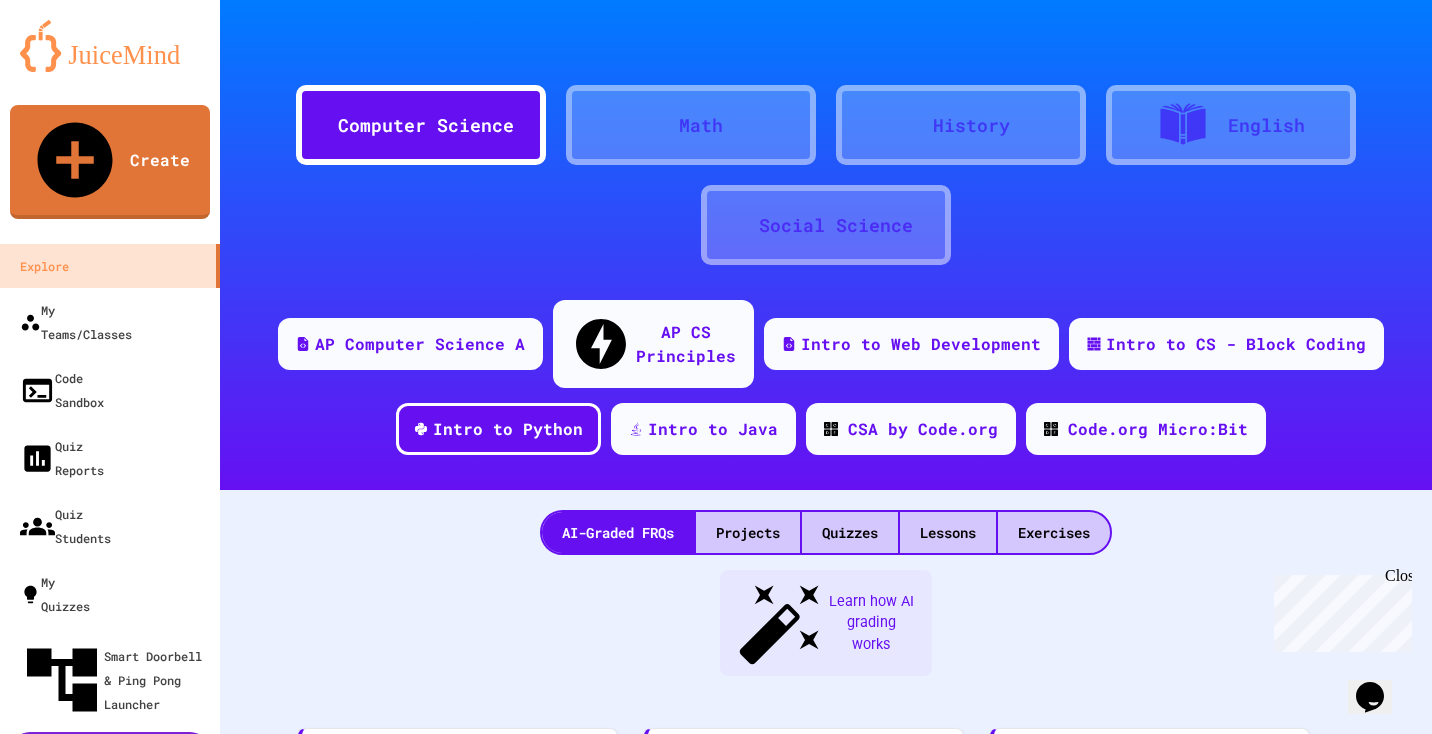 click on "Computer Science Math History English Social Science AP Computer Science A AP CS Principles Intro to Web Development Intro to CS - Block Coding Intro to Python Intro to Java CSA by Code.org Code.org Micro:Bit" at bounding box center (826, 245) 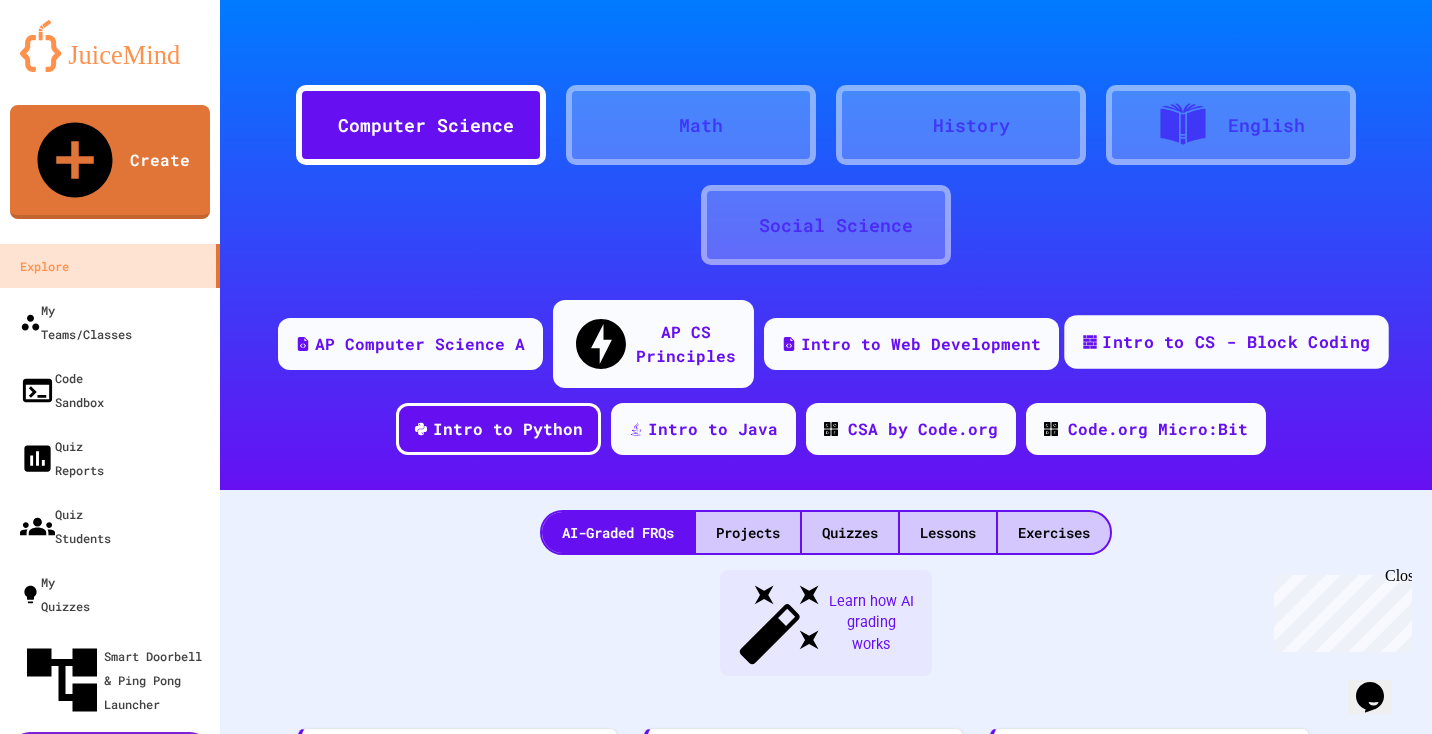click on "Intro to CS - Block Coding" at bounding box center (1226, 342) 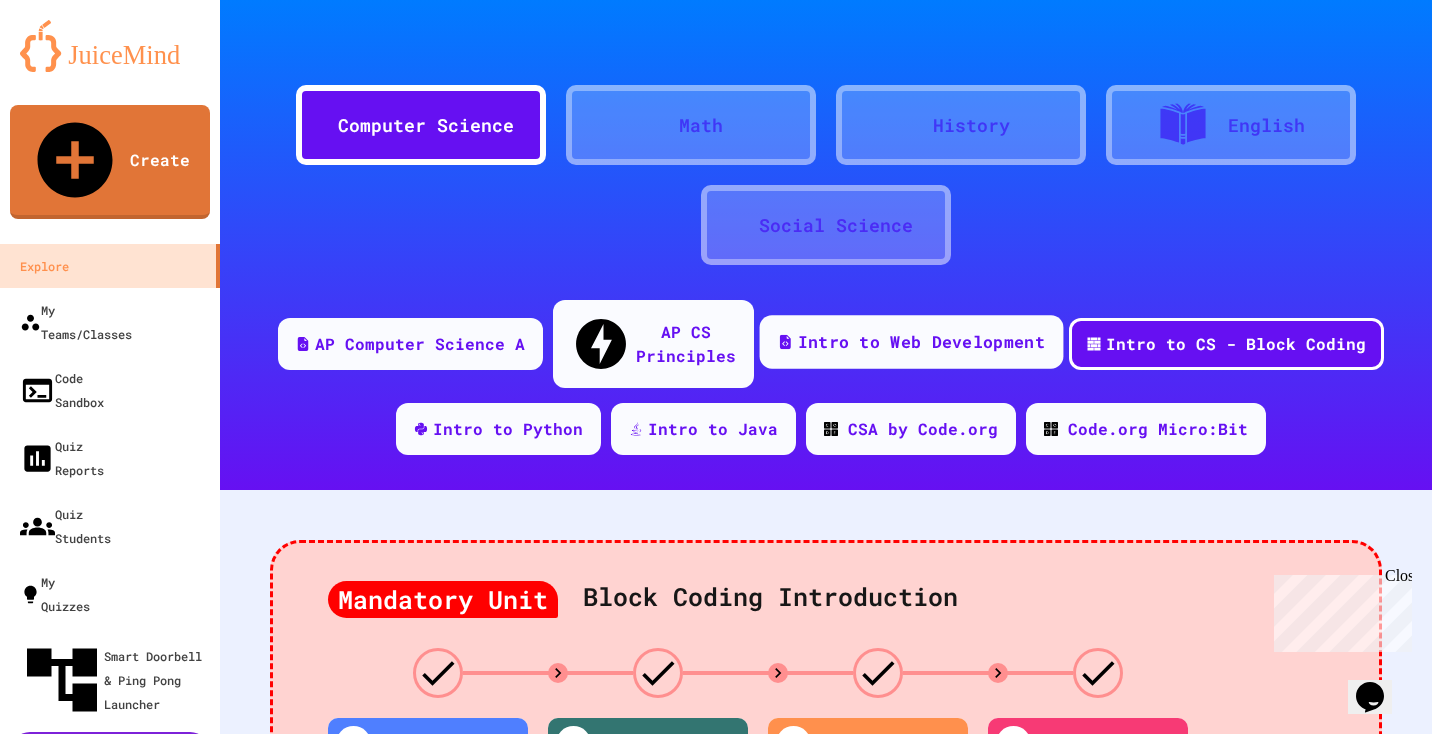 click on "Intro to Web Development" at bounding box center [912, 342] 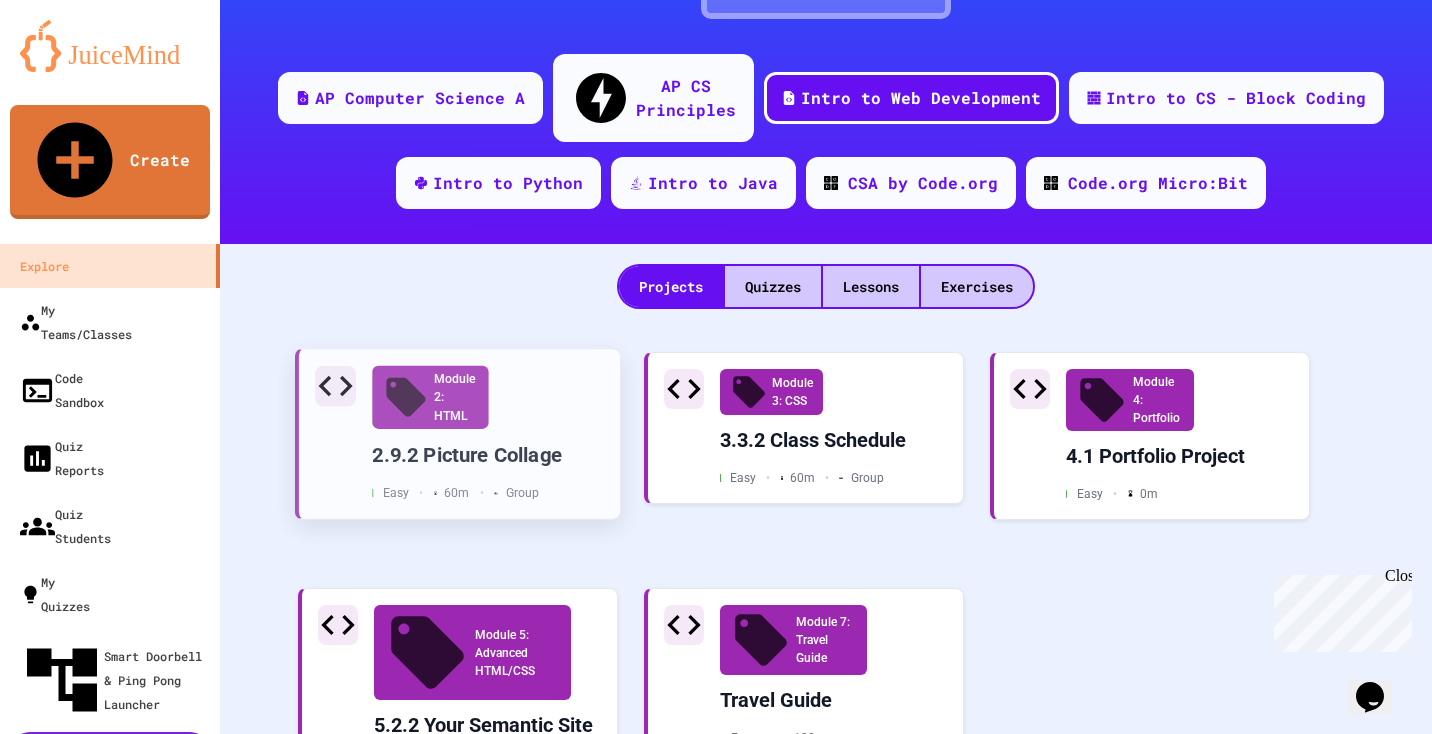 scroll, scrollTop: 0, scrollLeft: 0, axis: both 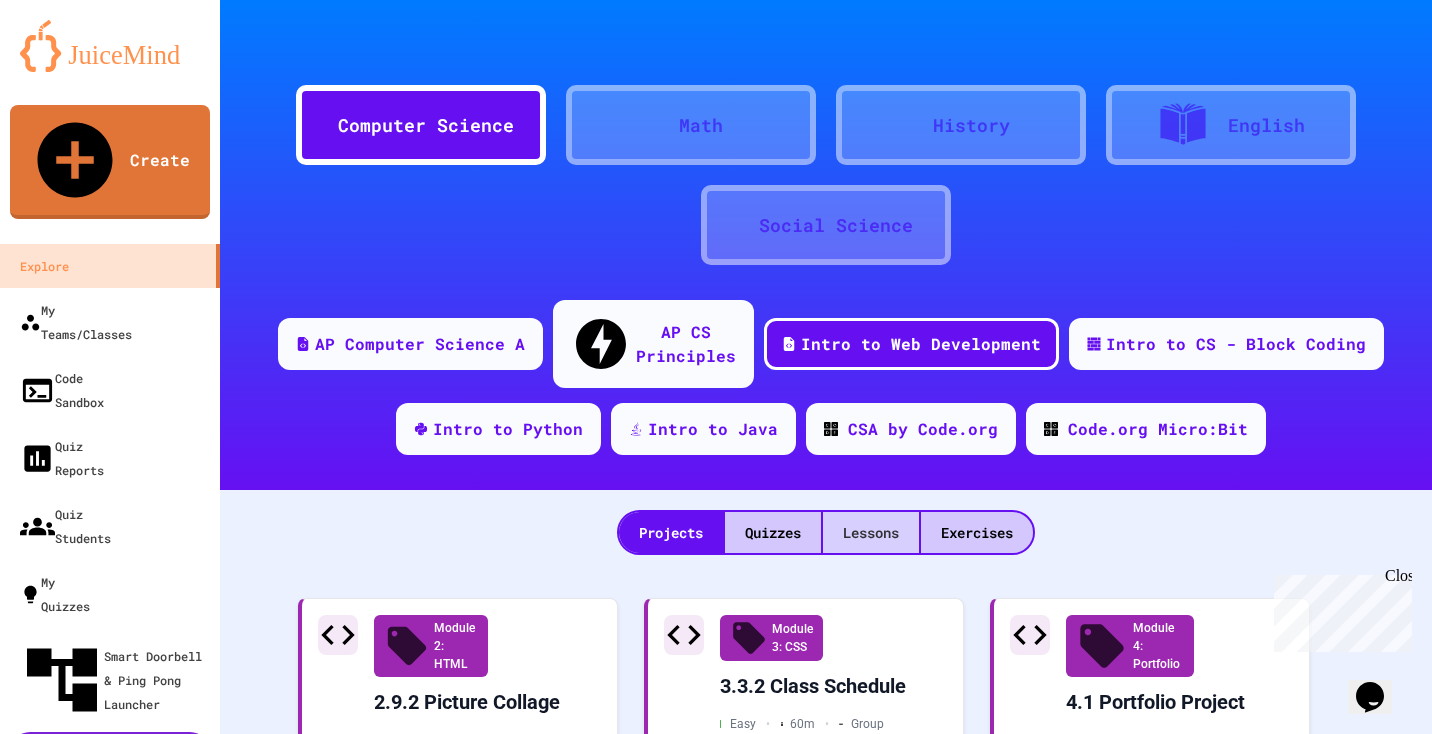 click on "Lessons" at bounding box center [871, 532] 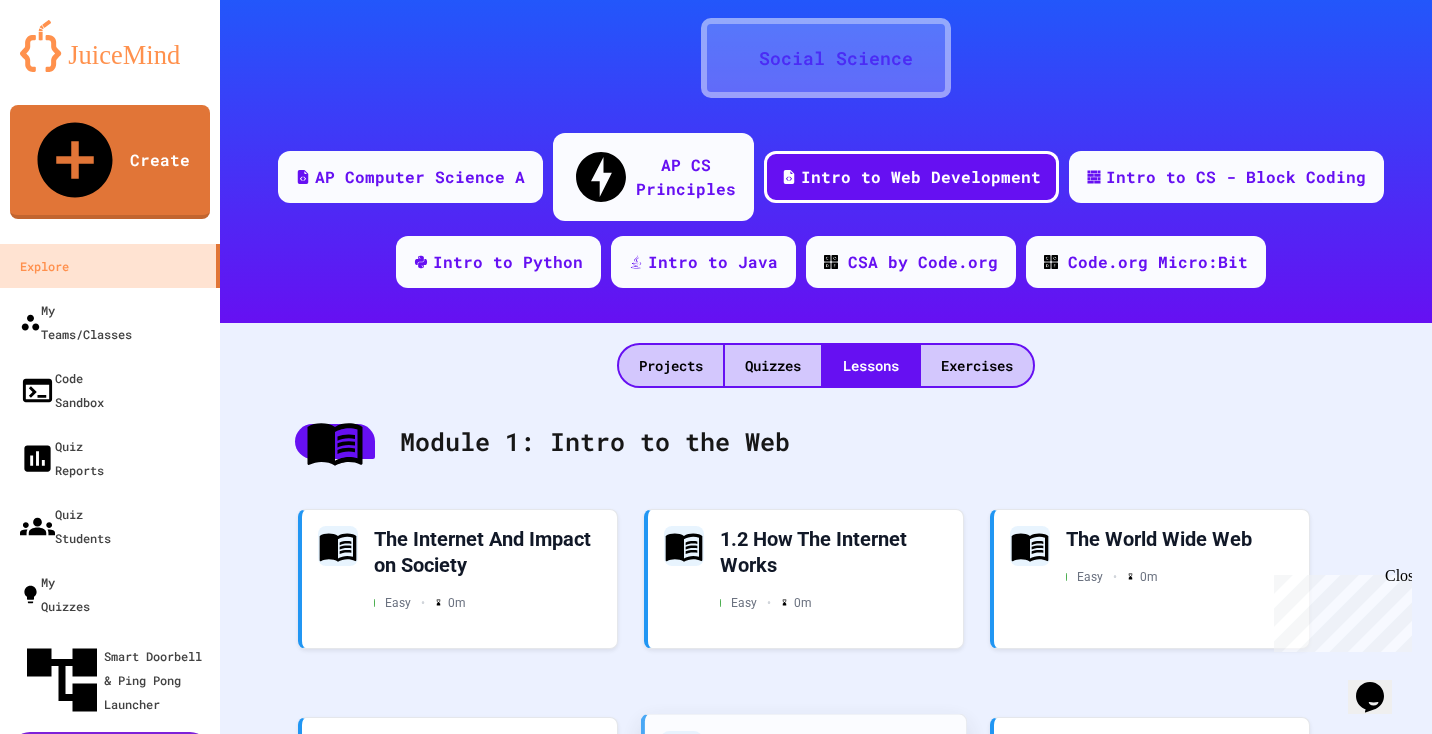 scroll, scrollTop: 0, scrollLeft: 0, axis: both 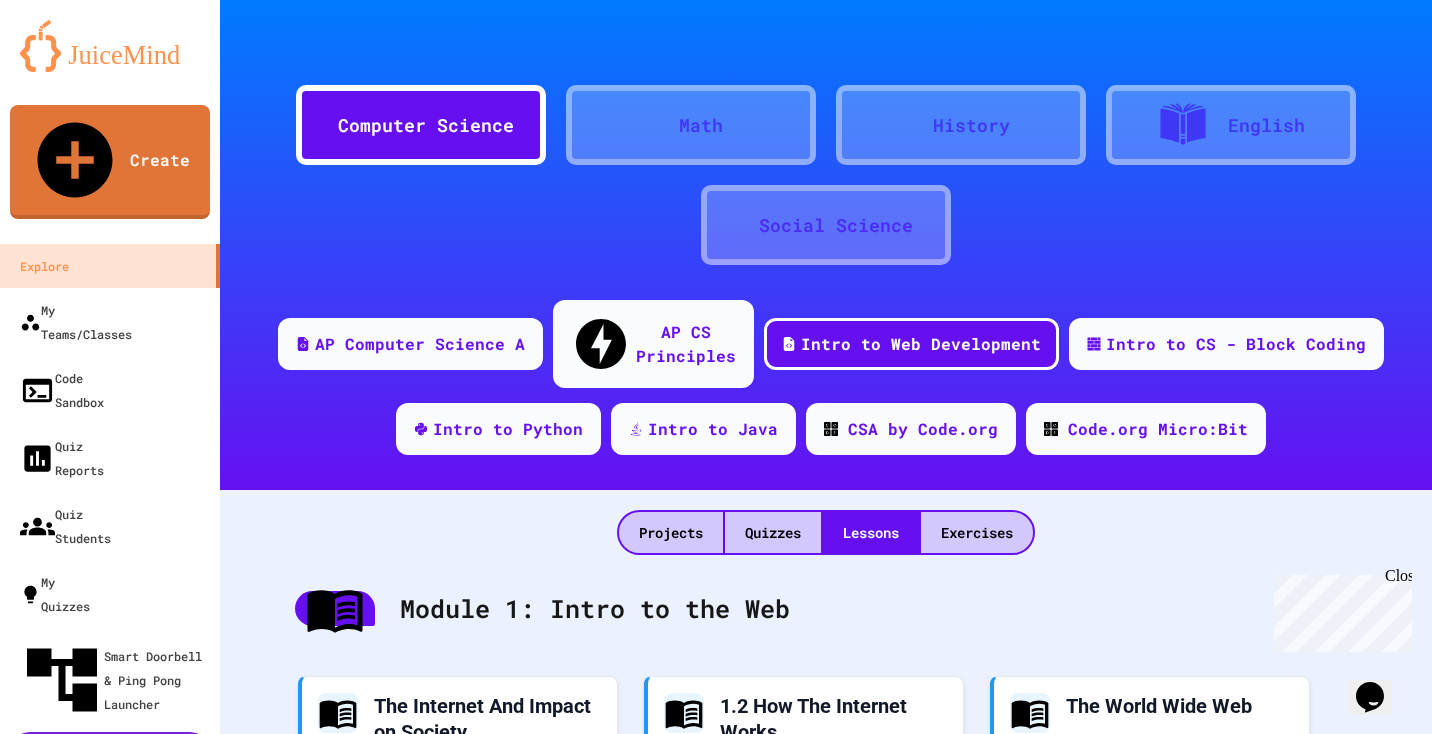 click 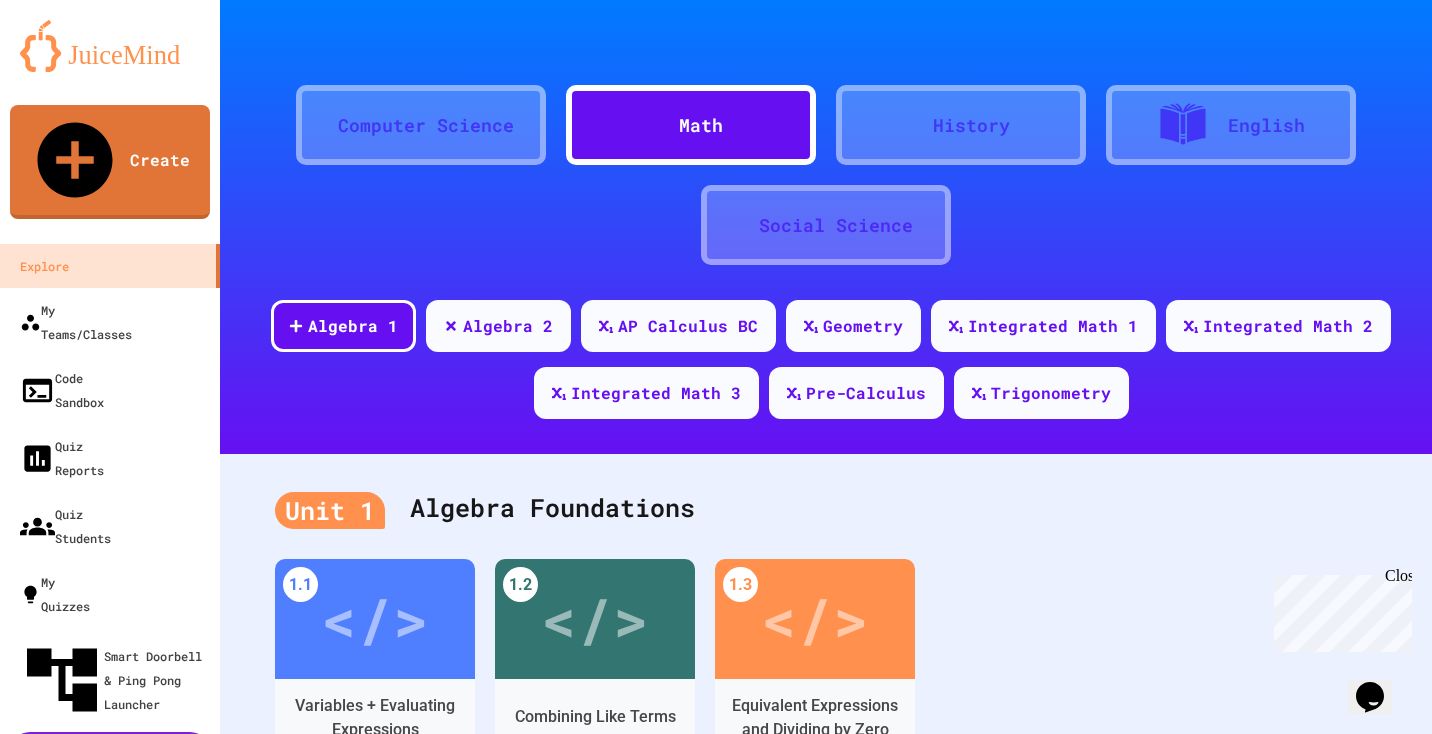 click at bounding box center (923, 125) 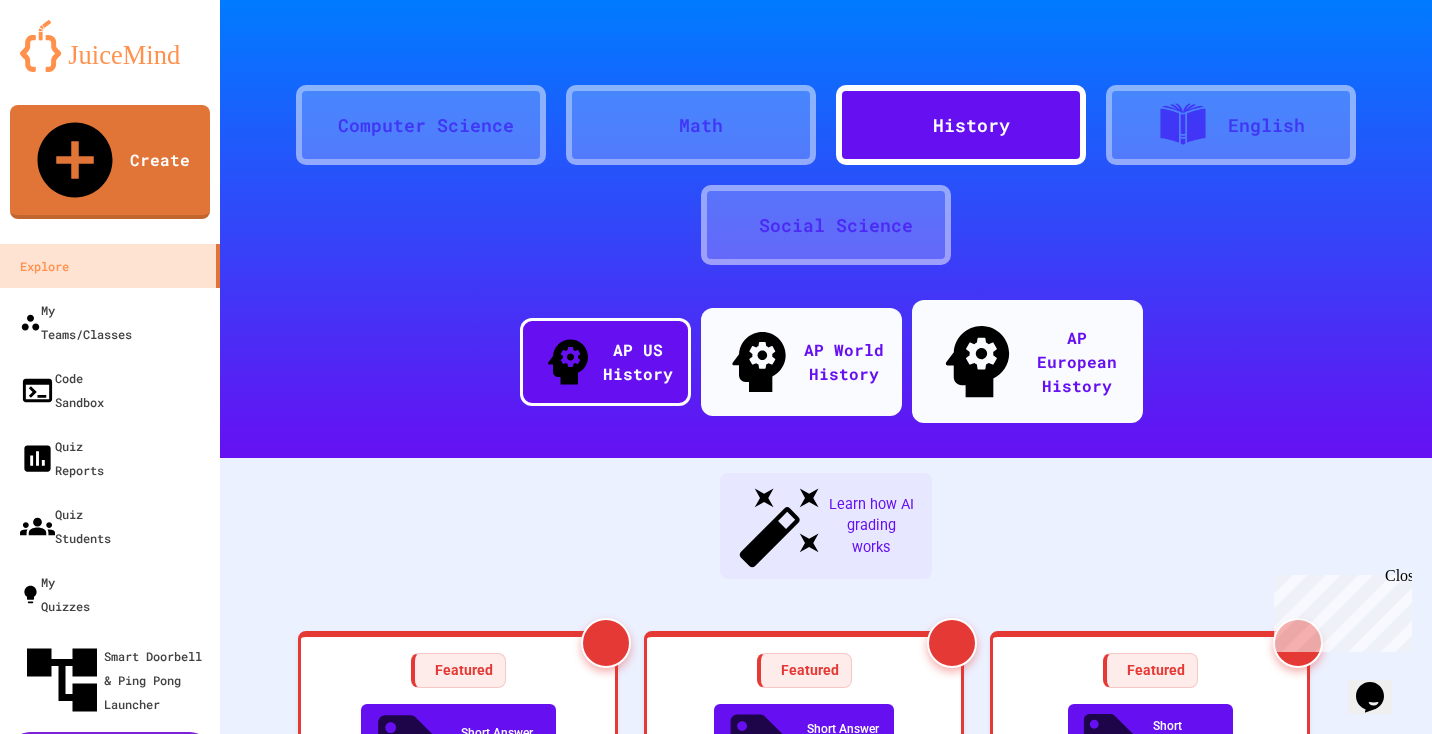 click on "English" at bounding box center (1231, 125) 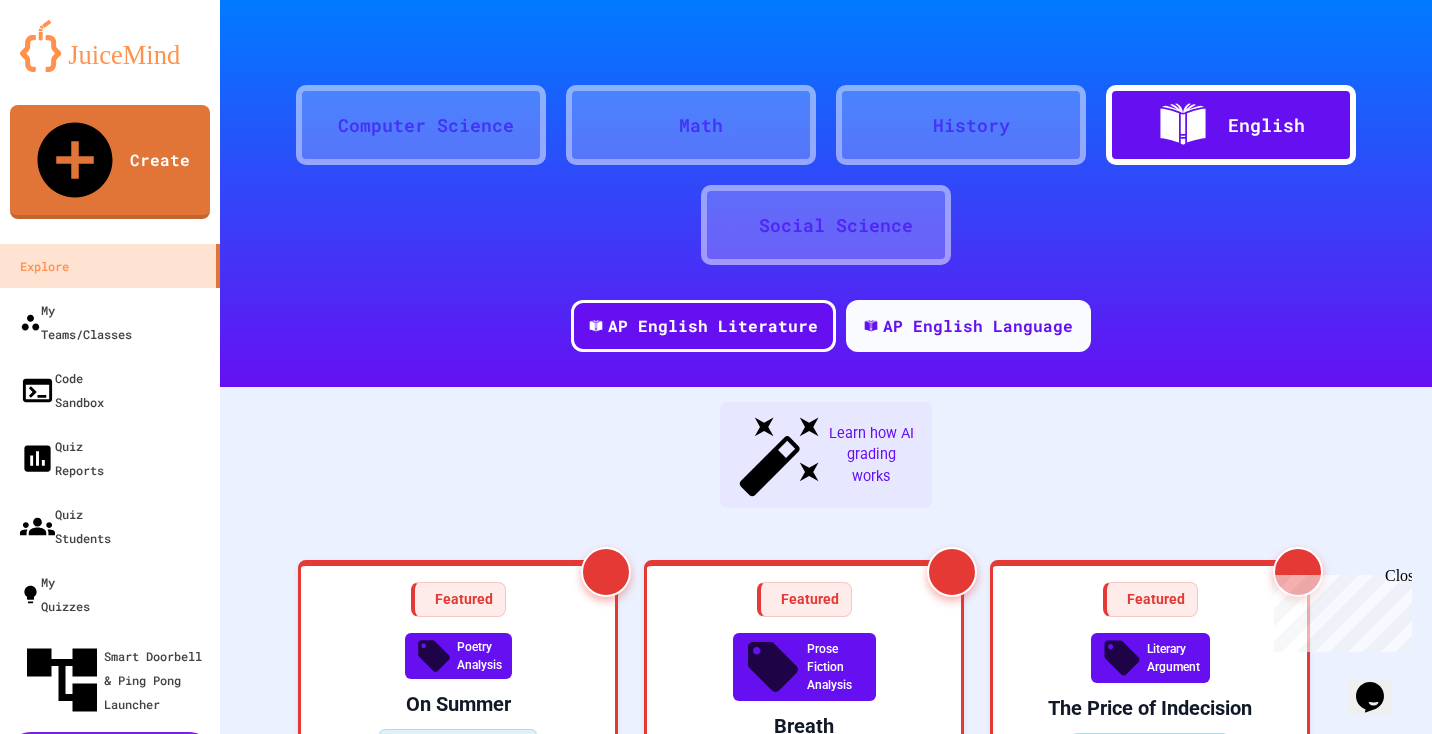 click on "Social Science" at bounding box center [826, 225] 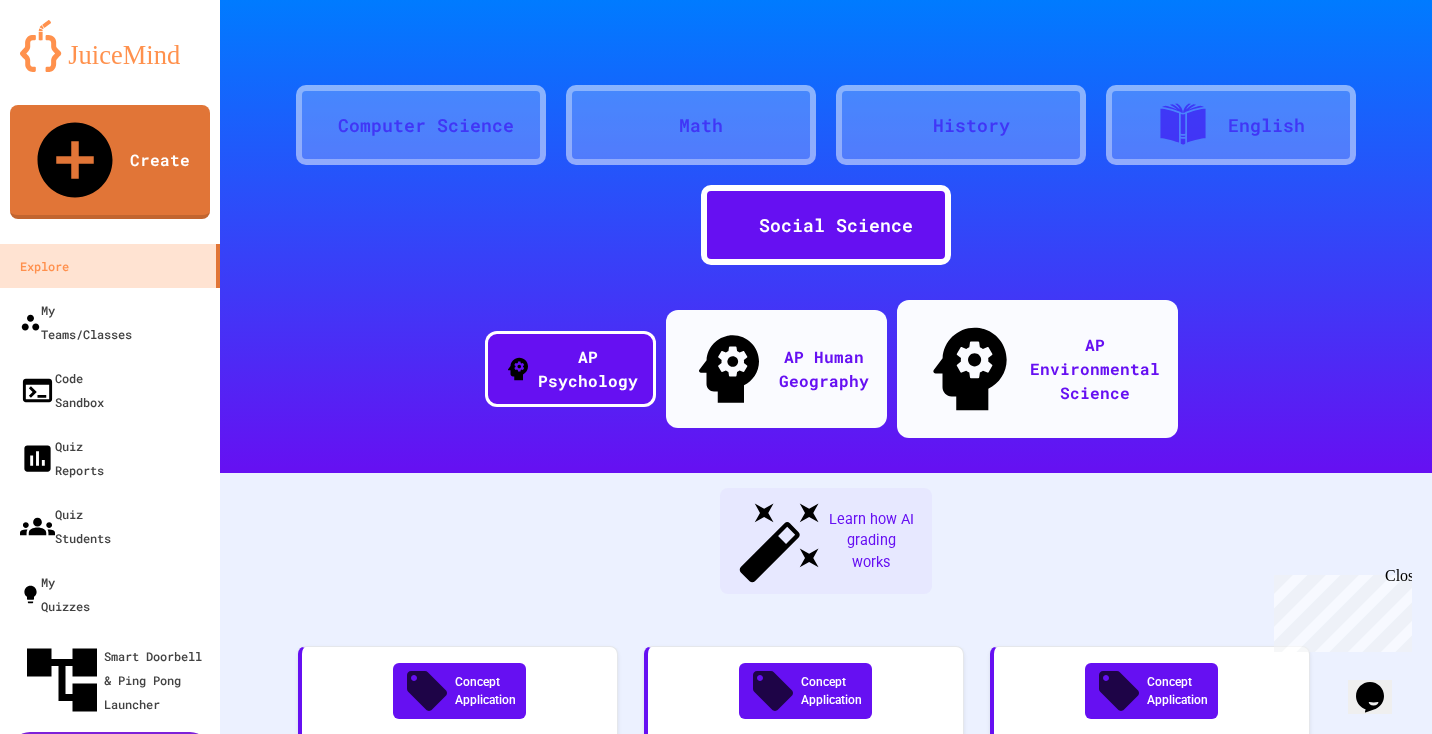click on "Computer Science" at bounding box center [426, 125] 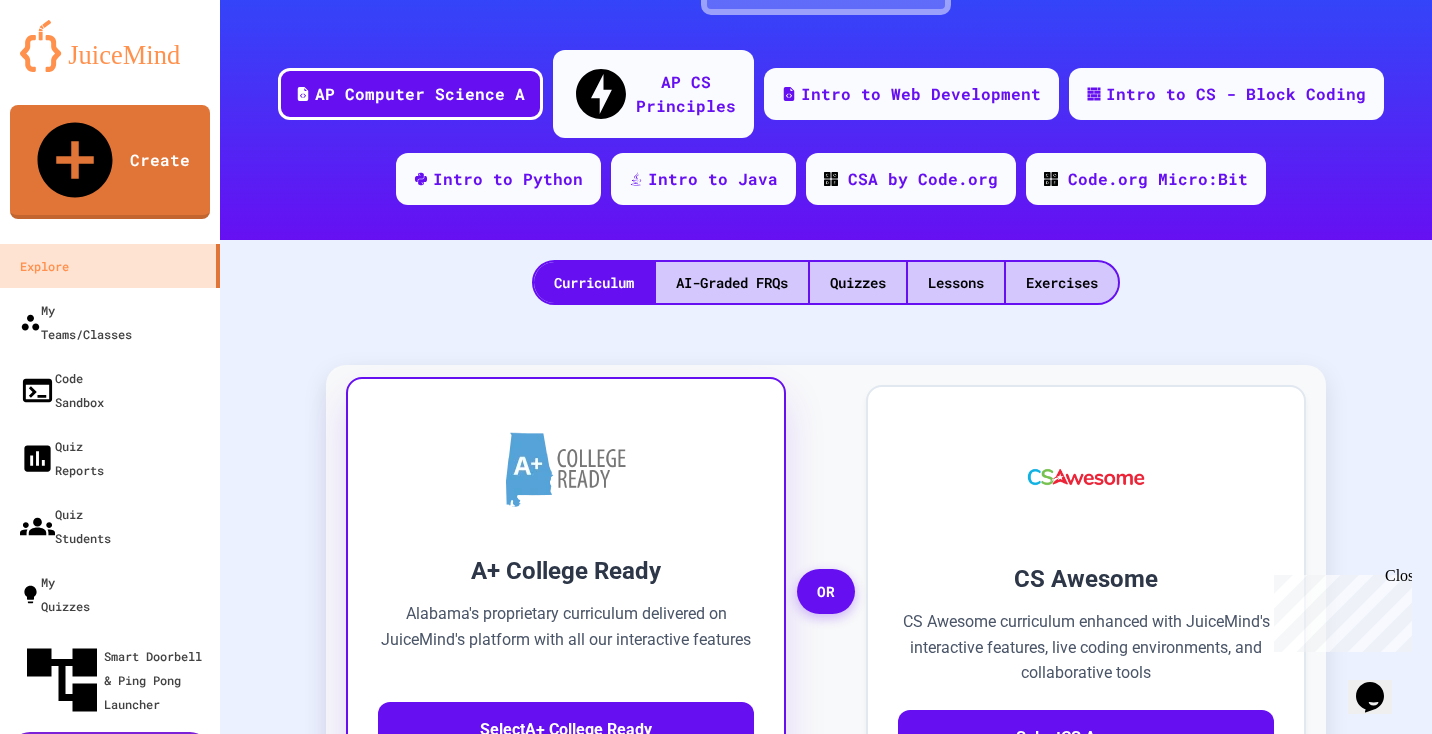scroll, scrollTop: 0, scrollLeft: 0, axis: both 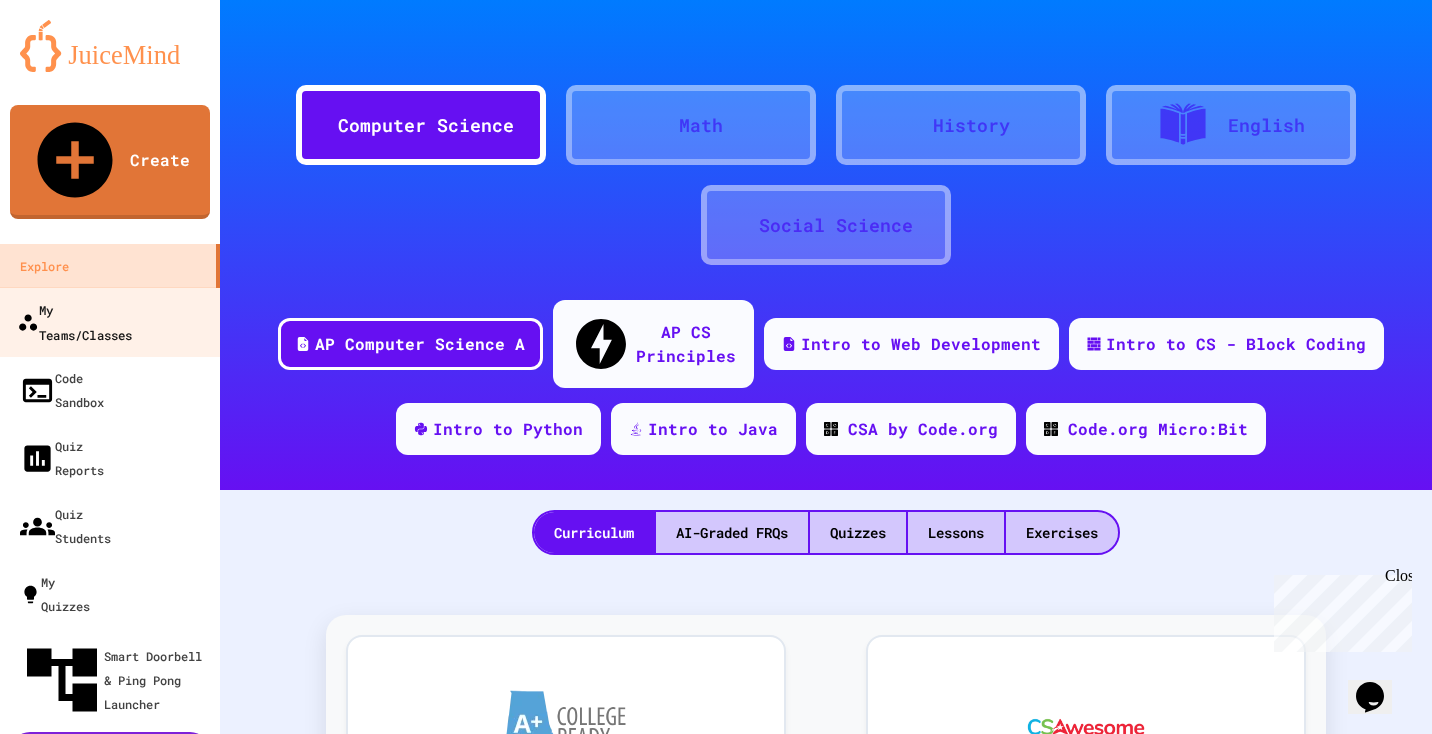 click on "My Teams/Classes" at bounding box center [74, 321] 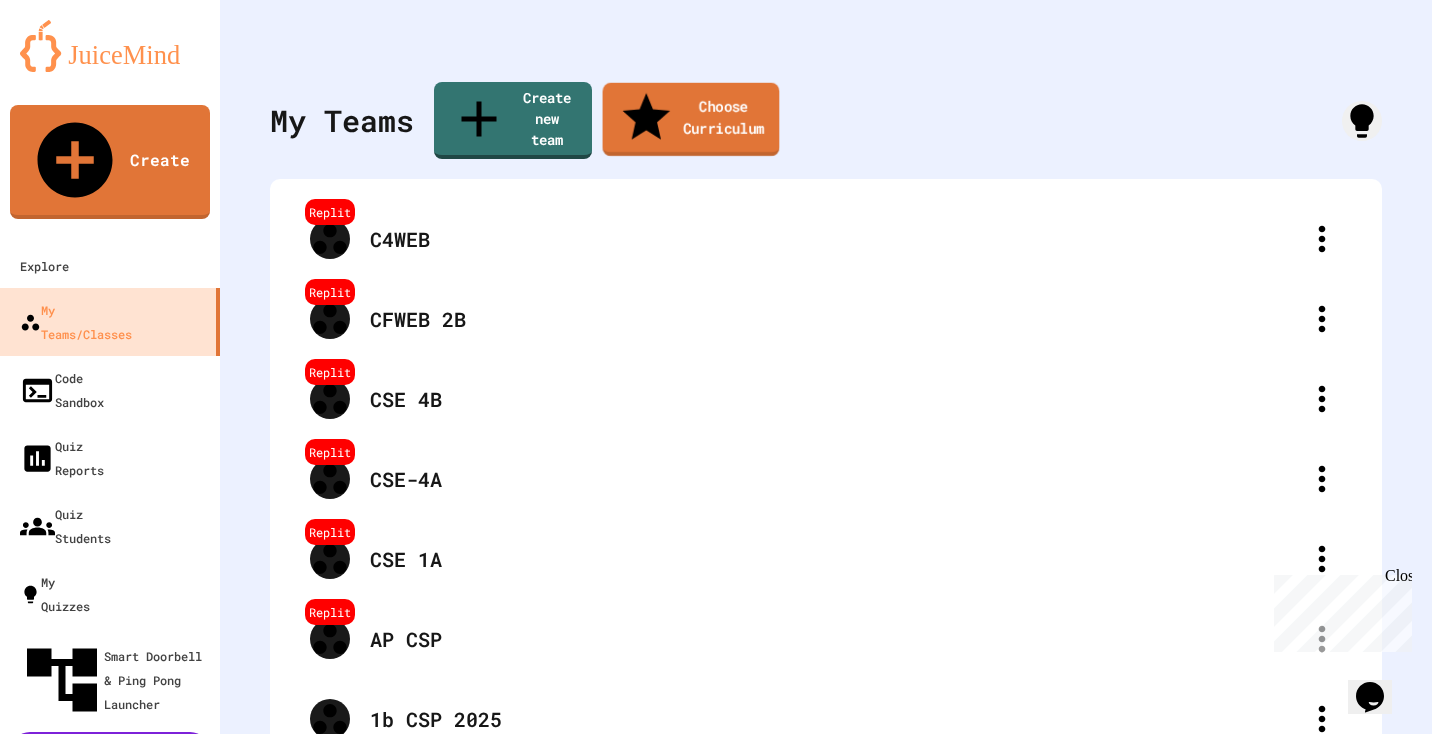 click on "Choose Curriculum" at bounding box center (691, 118) 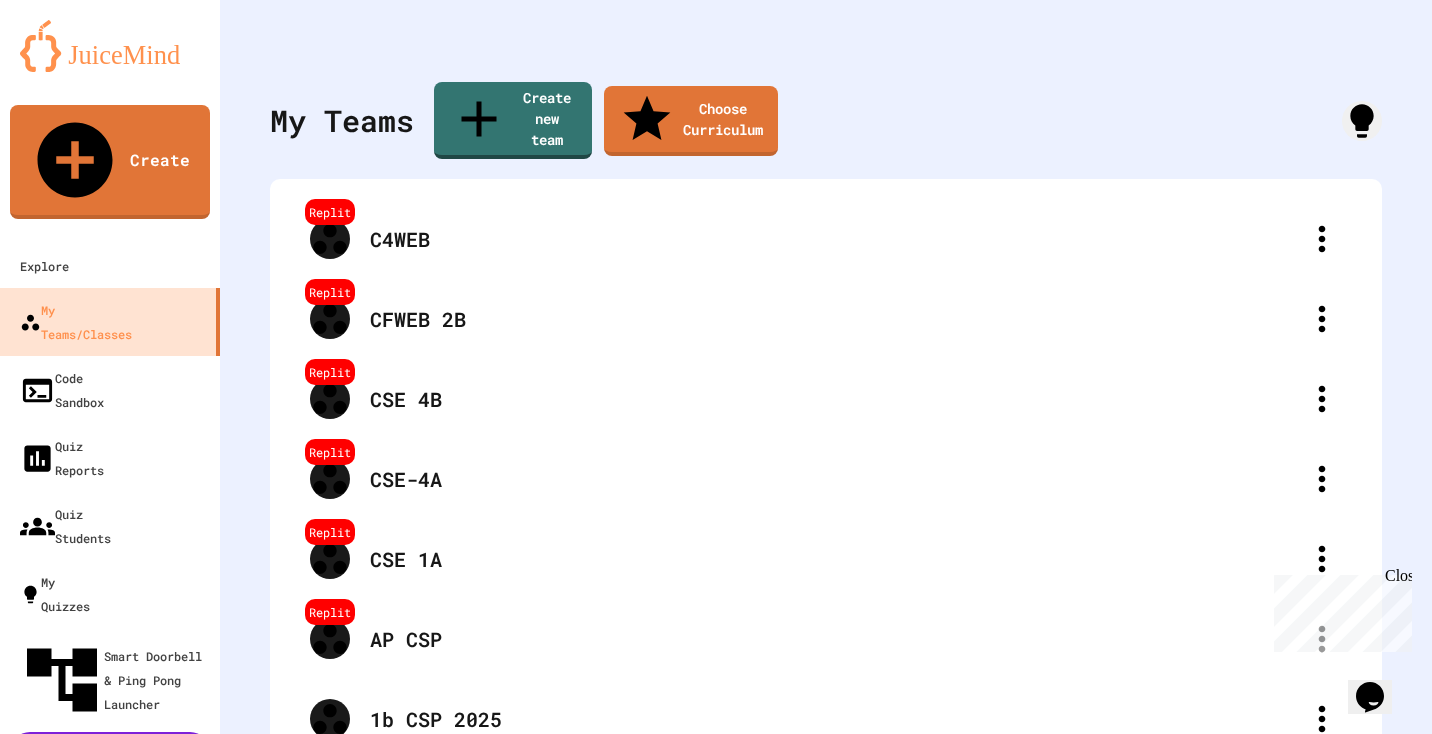 scroll, scrollTop: 133, scrollLeft: 0, axis: vertical 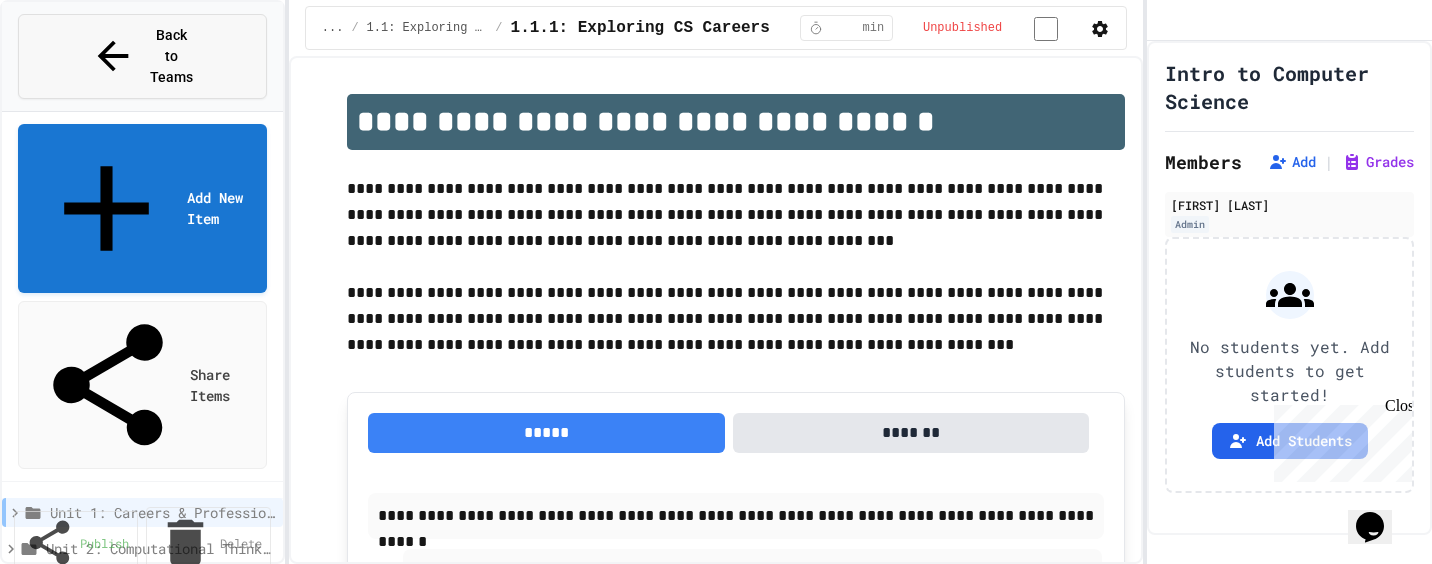 click on "Back to Teams" at bounding box center [171, 56] 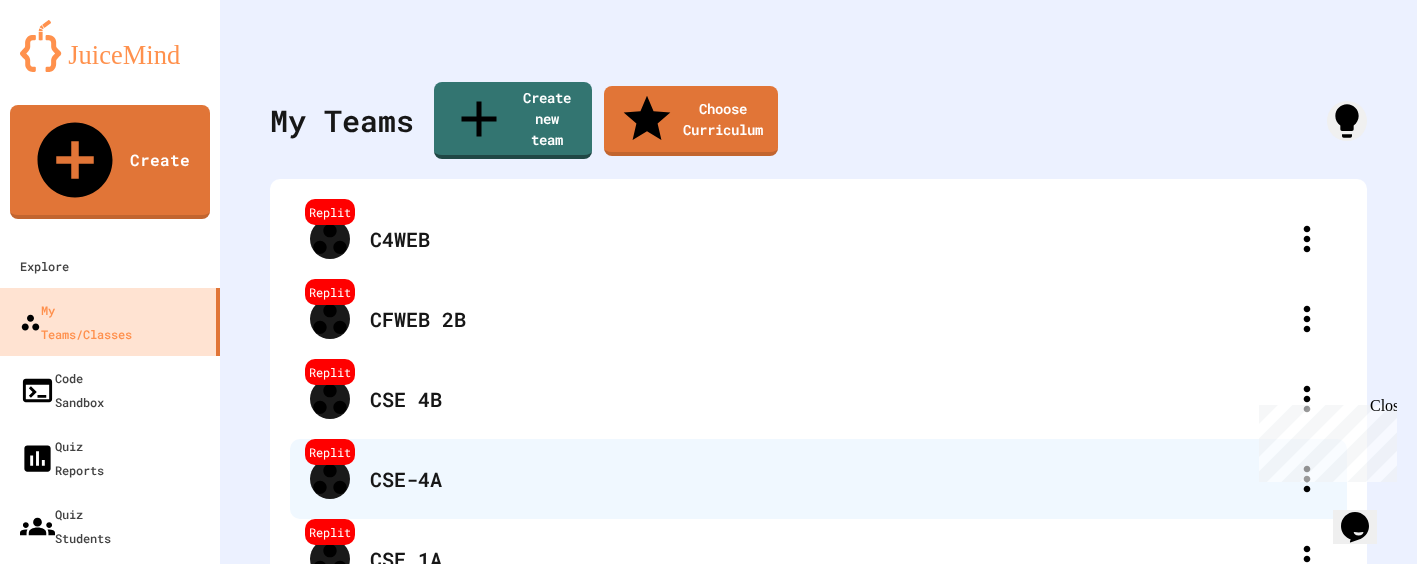 scroll, scrollTop: 167, scrollLeft: 0, axis: vertical 